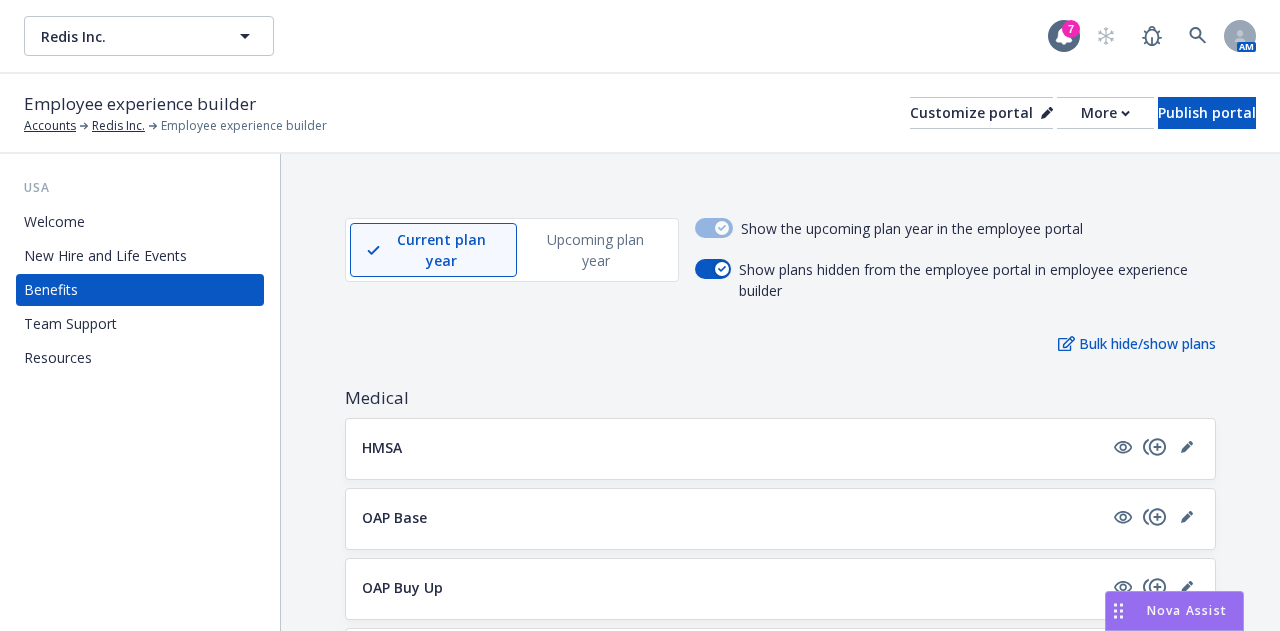 scroll, scrollTop: 0, scrollLeft: 0, axis: both 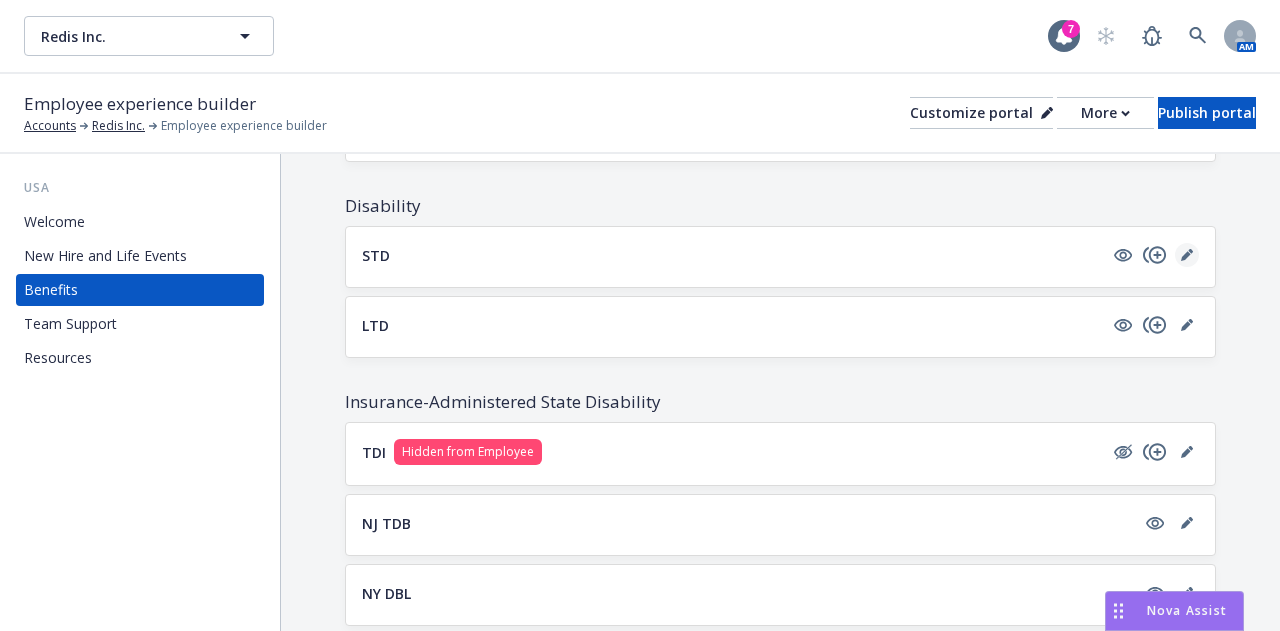 click 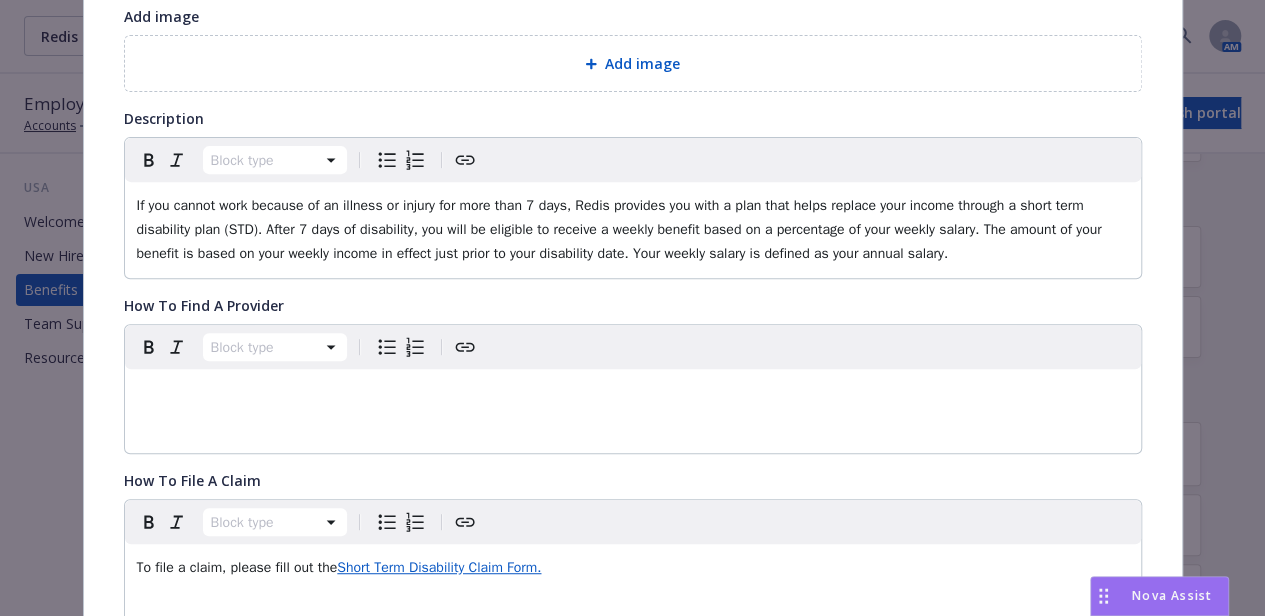 scroll, scrollTop: 362, scrollLeft: 0, axis: vertical 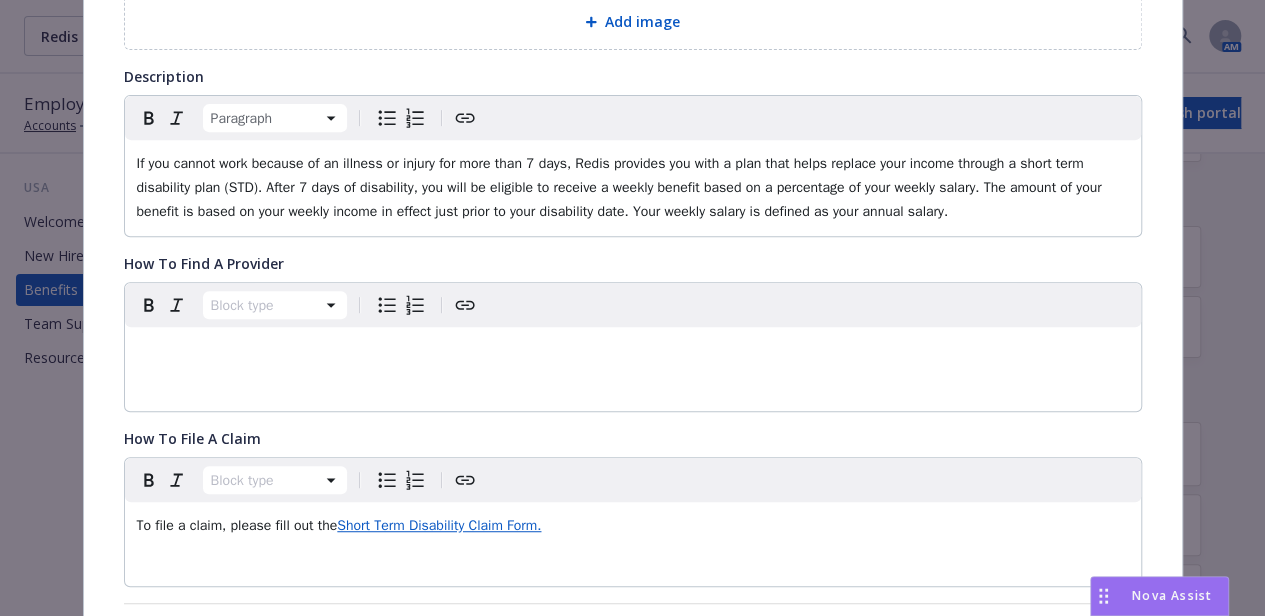 click on "If you cannot work because of an illness or injury for more than 7 days, Redis provides you with a plan that helps replace your income through a short term disability plan (STD). After 7 days of disability, you will be eligible to receive a weekly benefit based on a percentage of your weekly salary. The amount of your benefit is based on your weekly income in effect just prior to your disability date. Your weekly salary is defined as your annual salary." at bounding box center (633, 188) 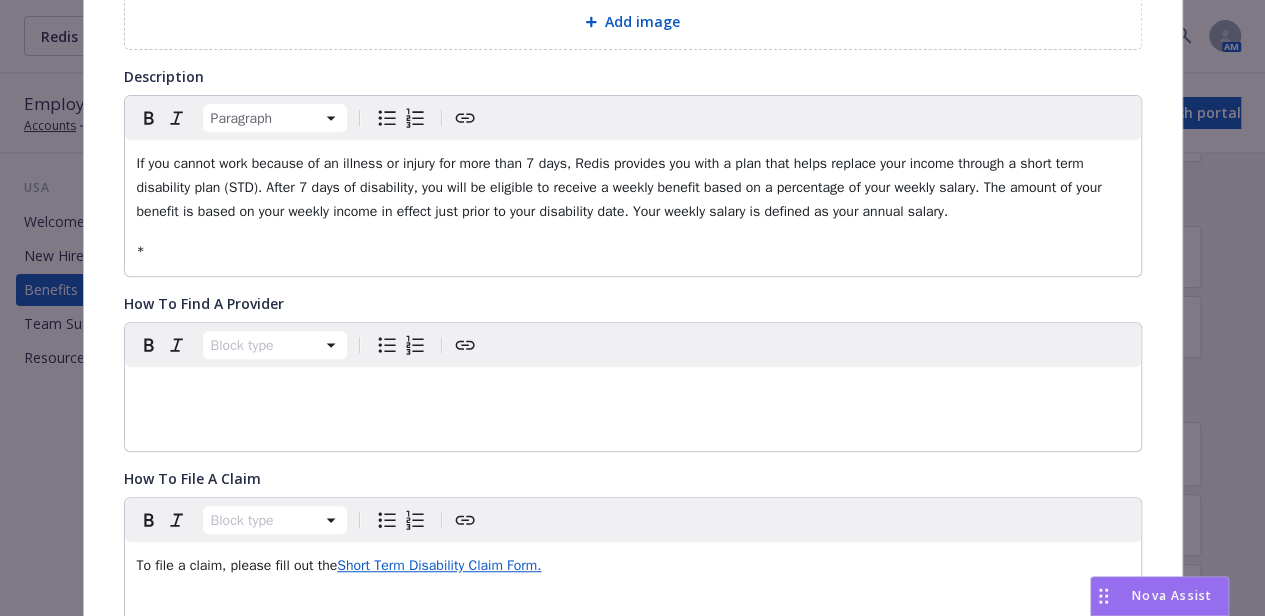 type 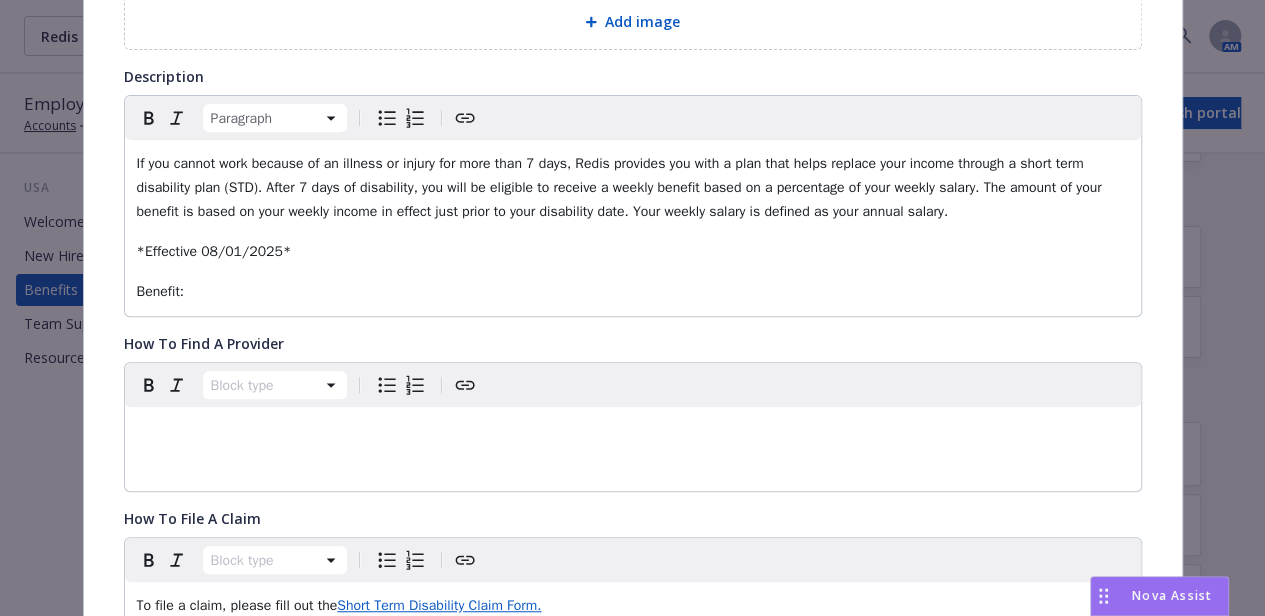 click on "Benefit:" at bounding box center [633, 292] 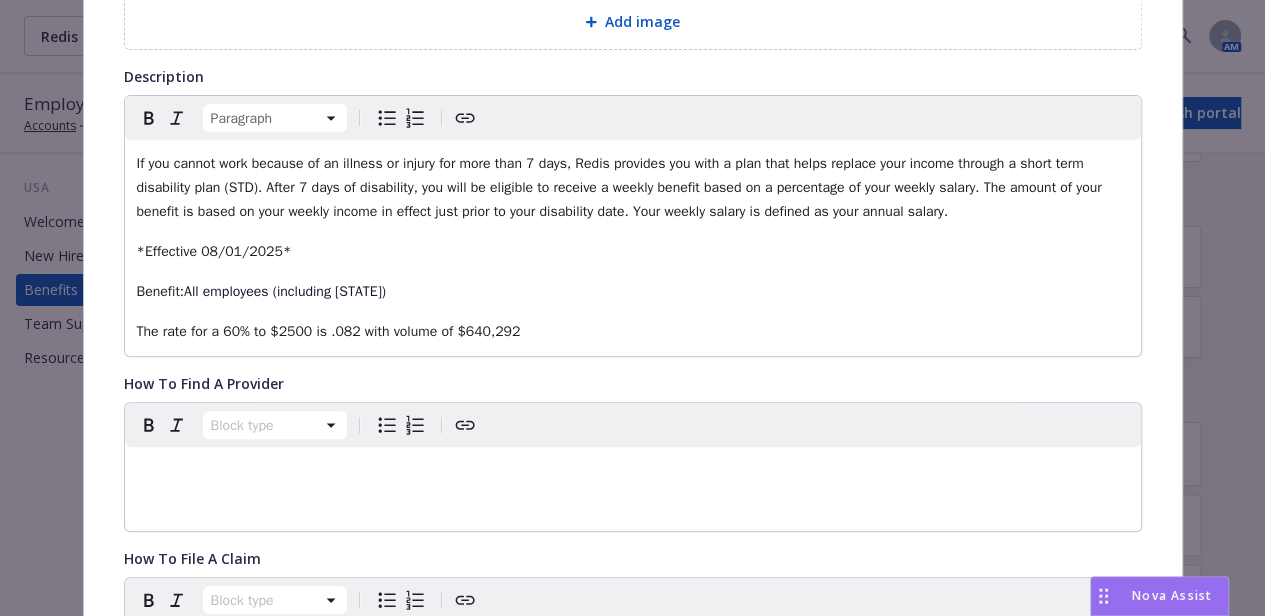 drag, startPoint x: 181, startPoint y: 289, endPoint x: 95, endPoint y: 295, distance: 86.209045 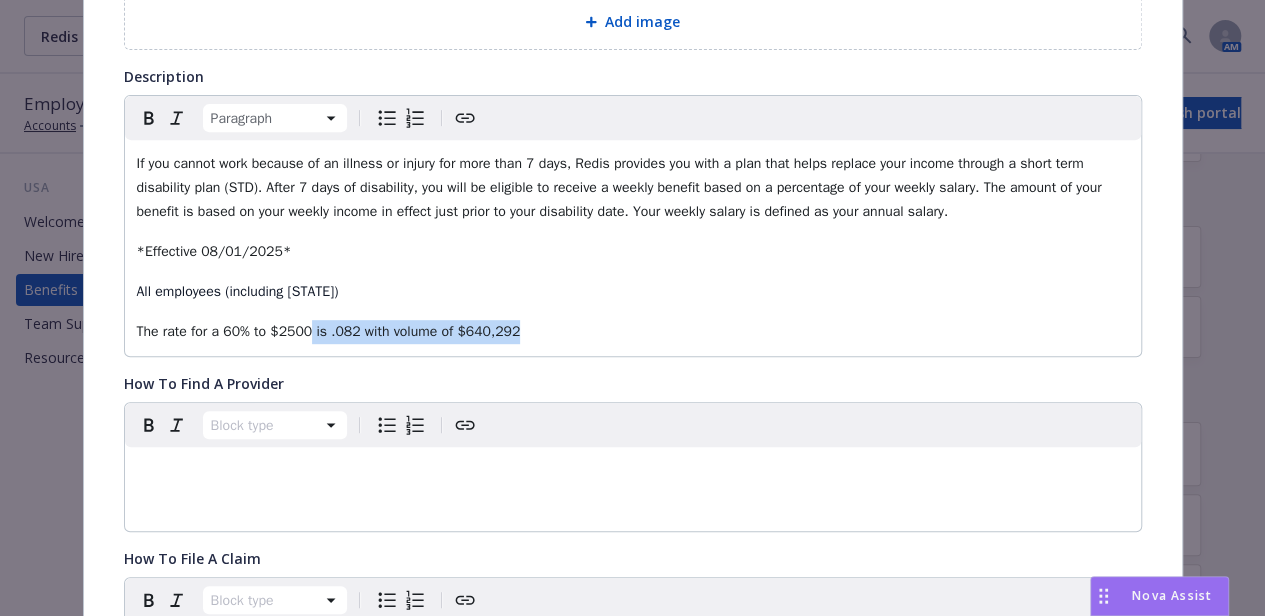 drag, startPoint x: 504, startPoint y: 330, endPoint x: 298, endPoint y: 347, distance: 206.70027 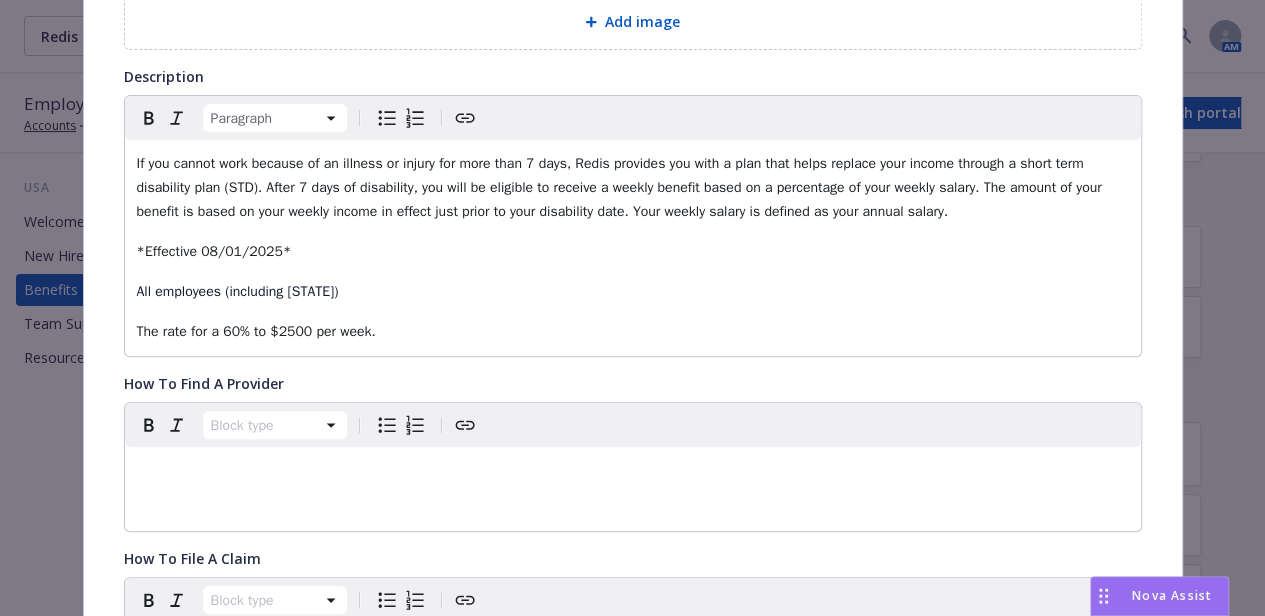 click on "The rate for a 60% to $2500 per week." at bounding box center (256, 331) 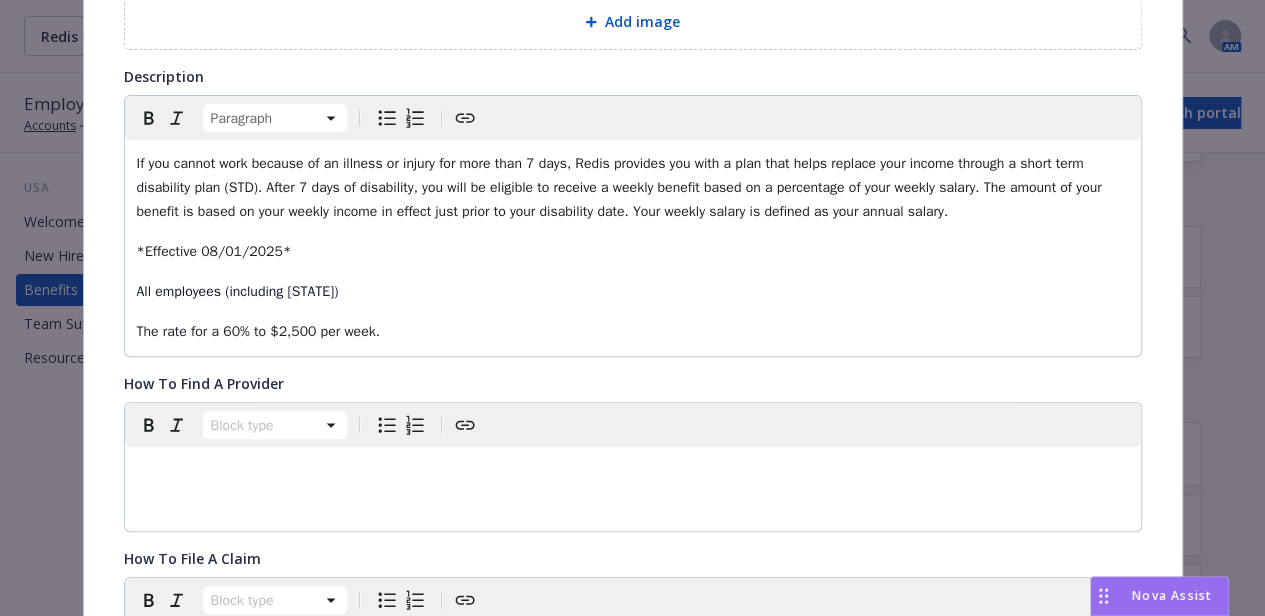 click on "The rate for a 60% to $2,500 per week." at bounding box center [258, 331] 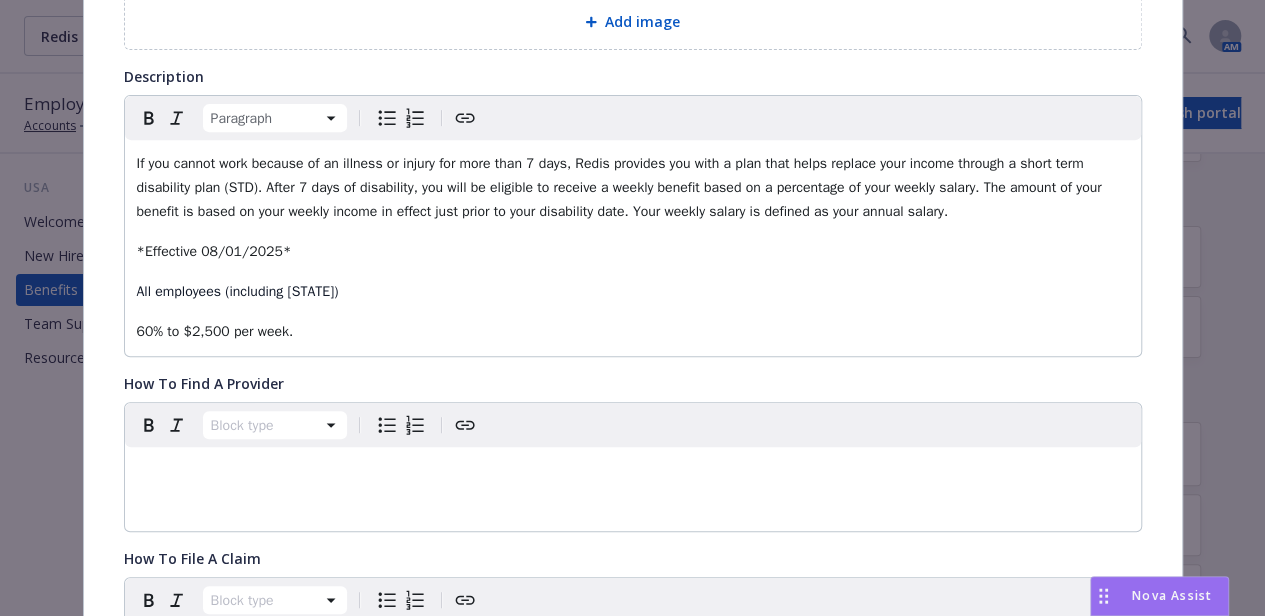 click on "60% to $2,500 per week." at bounding box center [633, 332] 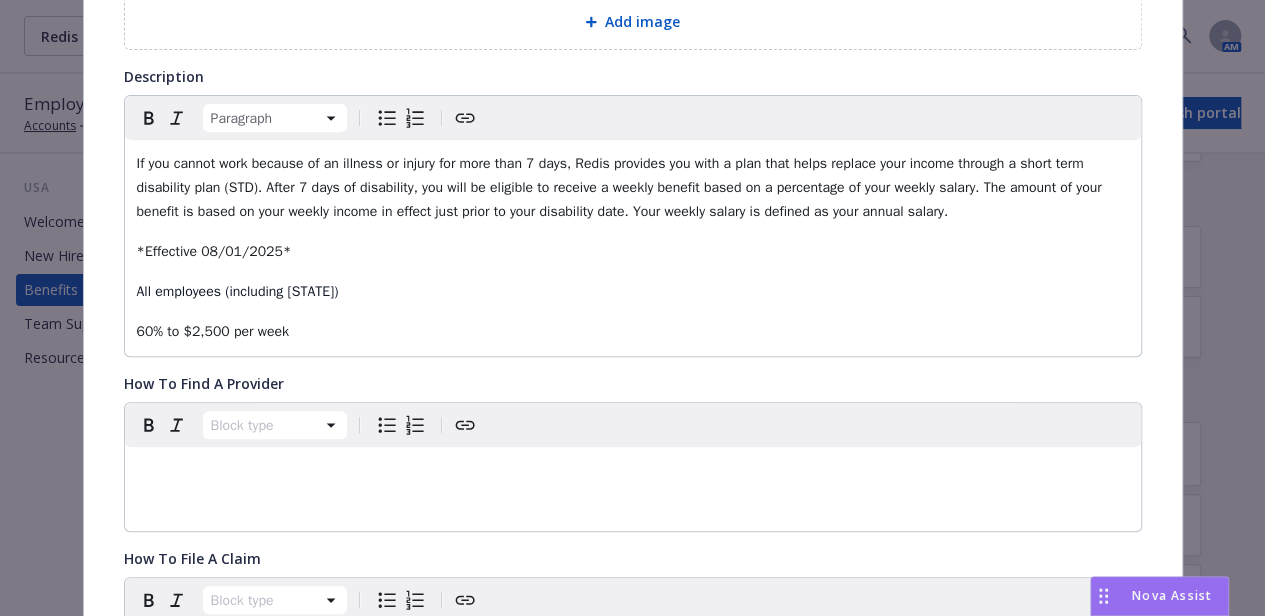 drag, startPoint x: 272, startPoint y: 255, endPoint x: 105, endPoint y: 248, distance: 167.14664 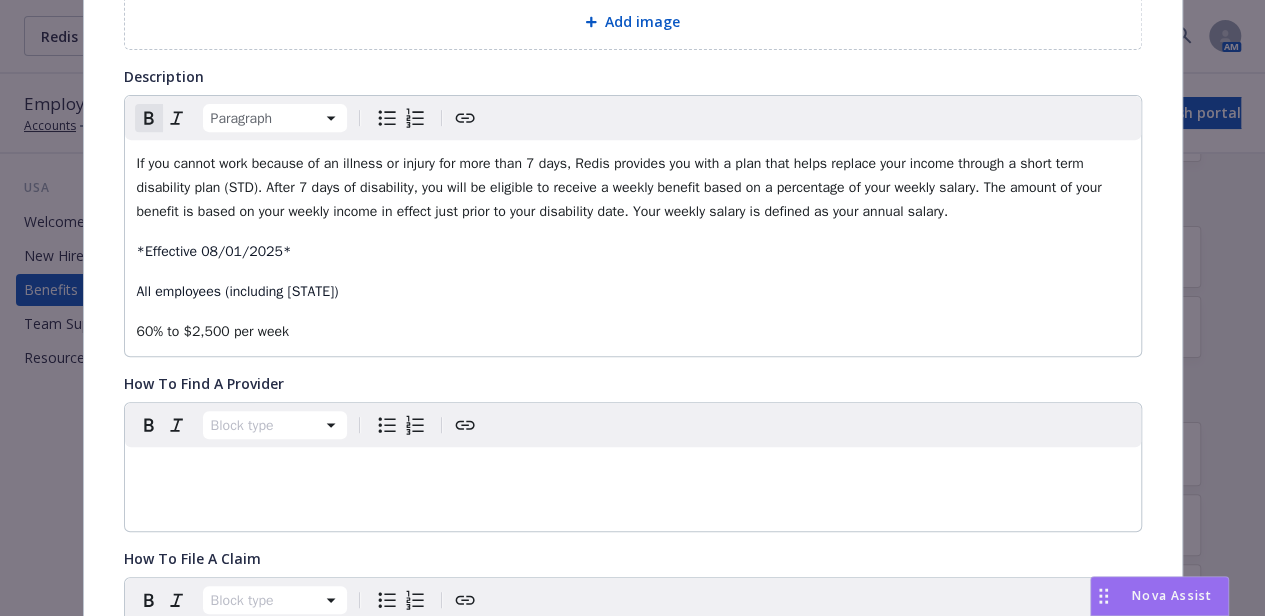 click on "If you cannot work because of an illness or injury for more than 7 days, Redis provides you with a plan that helps replace your income through a short term disability plan (STD). After 7 days of disability, you will be eligible to receive a weekly benefit based on a percentage of your weekly salary. The amount of your benefit is based on your weekly income in effect just prior to your disability date. Your weekly salary is defined as your annual salary. *Effective [DATE]*  All employees (including [STATE]) 60% to $2,500 per week" at bounding box center (633, 248) 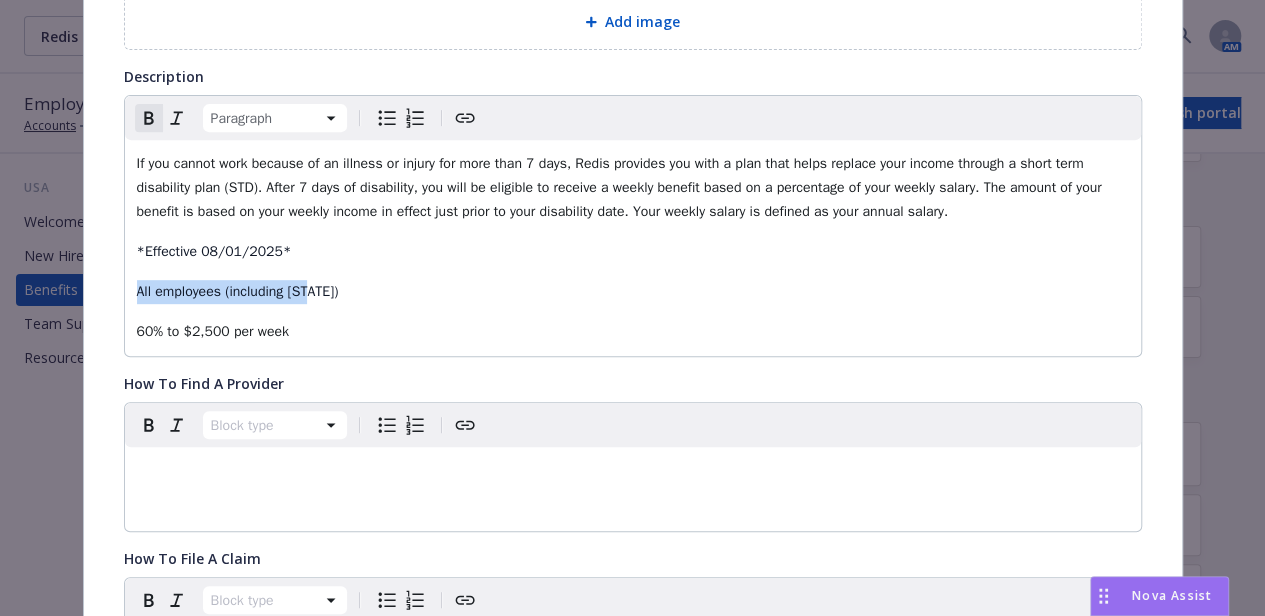 drag, startPoint x: 334, startPoint y: 287, endPoint x: 114, endPoint y: 285, distance: 220.0091 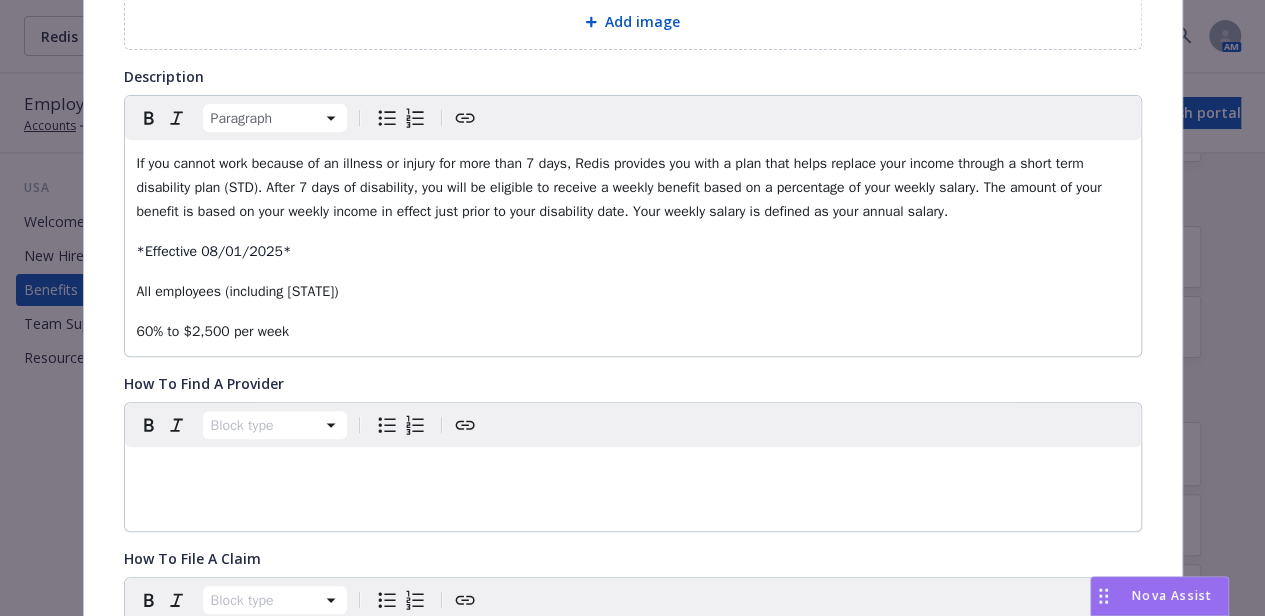 click on "All employees (including [STATE])" at bounding box center [633, 292] 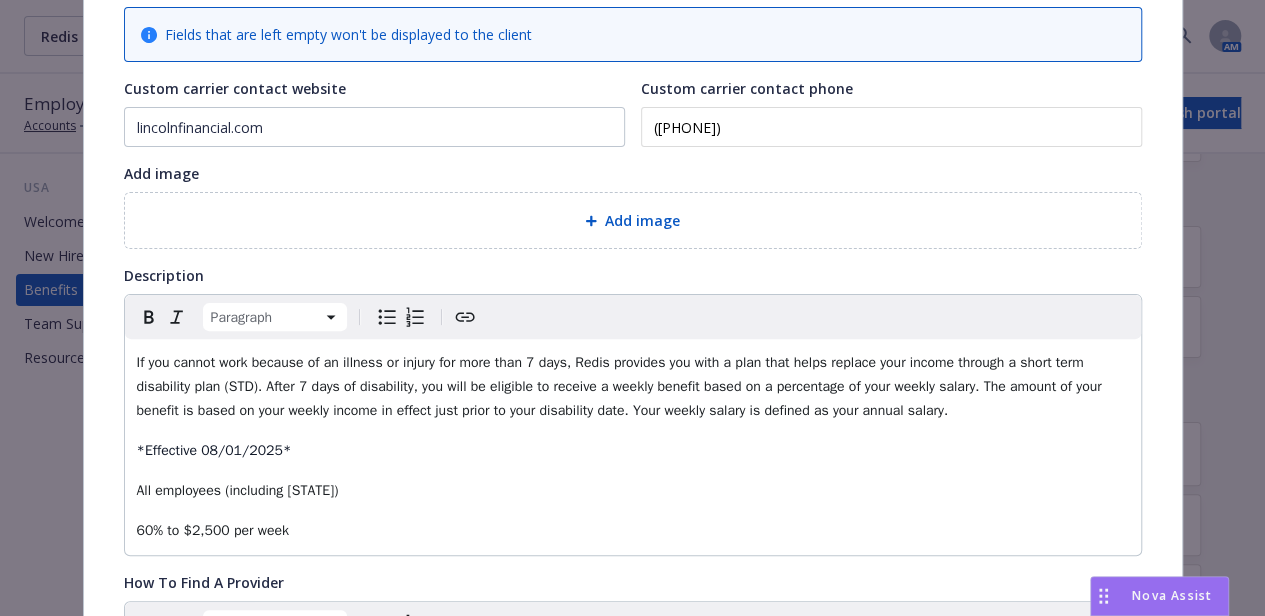 scroll, scrollTop: 0, scrollLeft: 0, axis: both 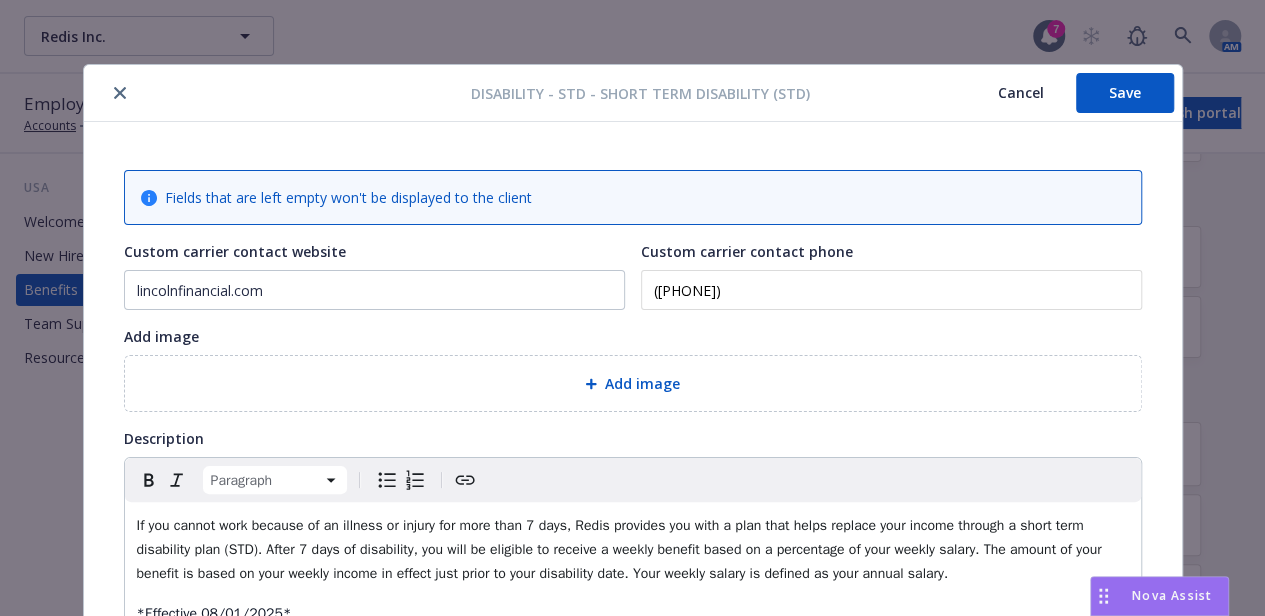 click on "Save" at bounding box center [1125, 93] 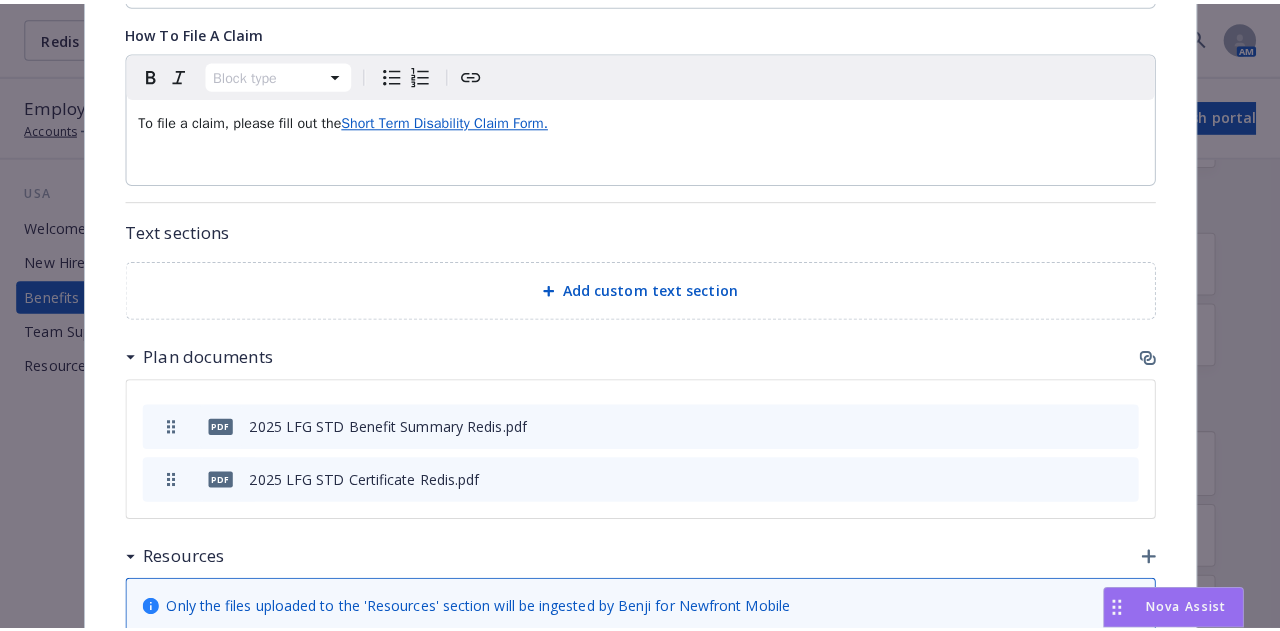 scroll, scrollTop: 0, scrollLeft: 0, axis: both 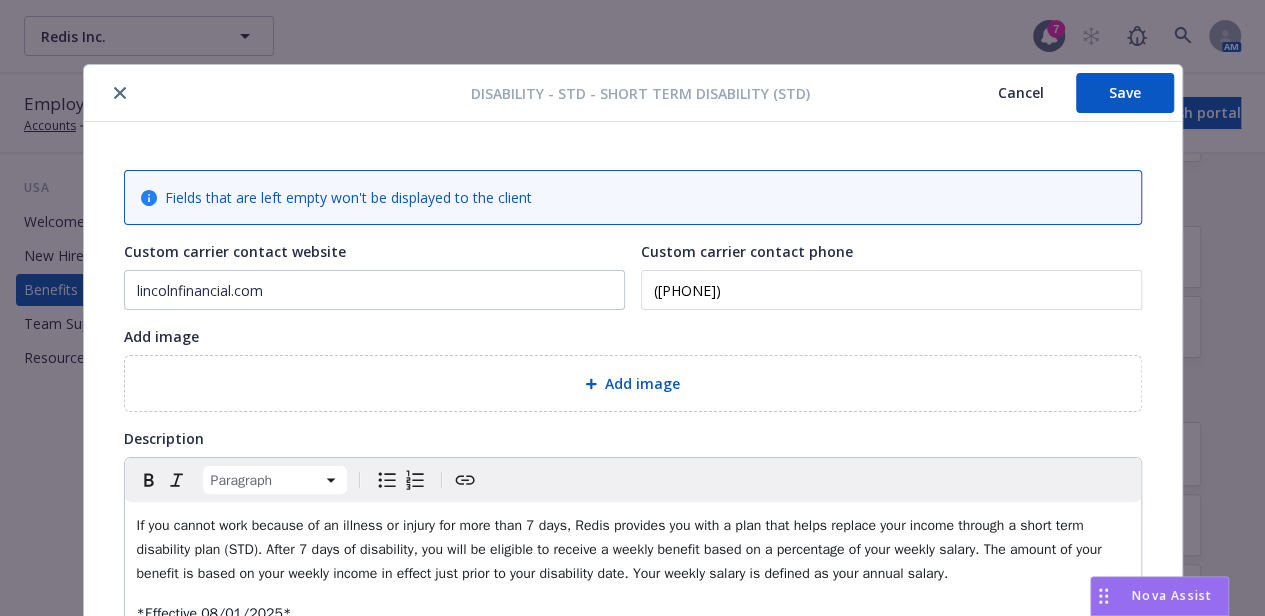 click on "Save" at bounding box center [1125, 93] 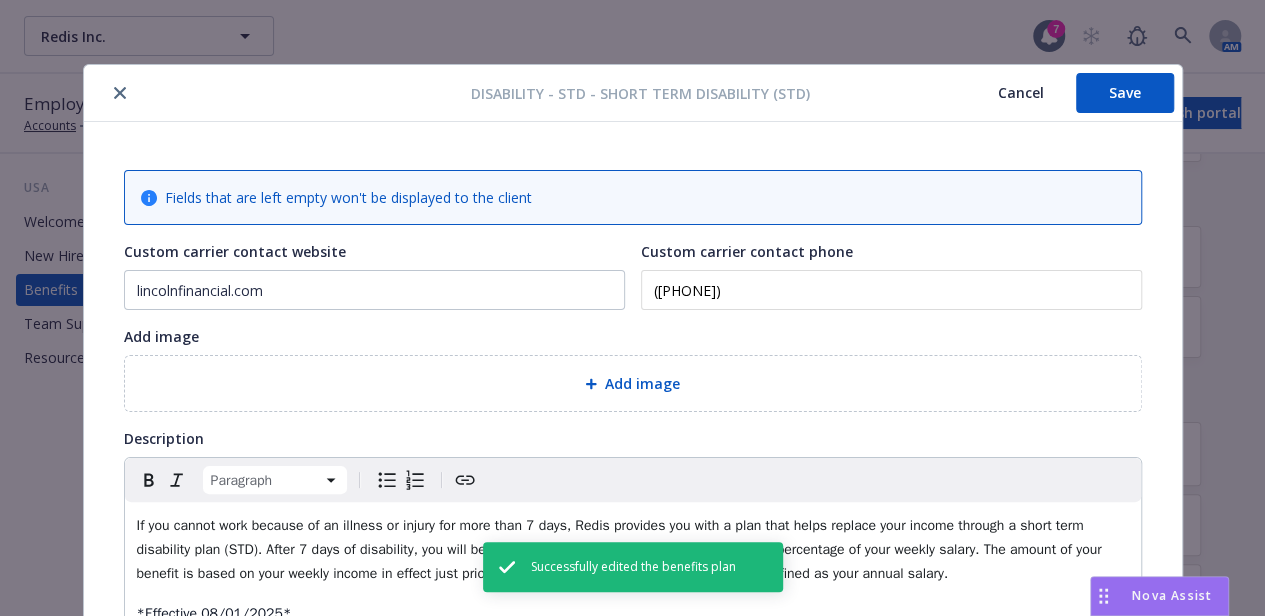 click 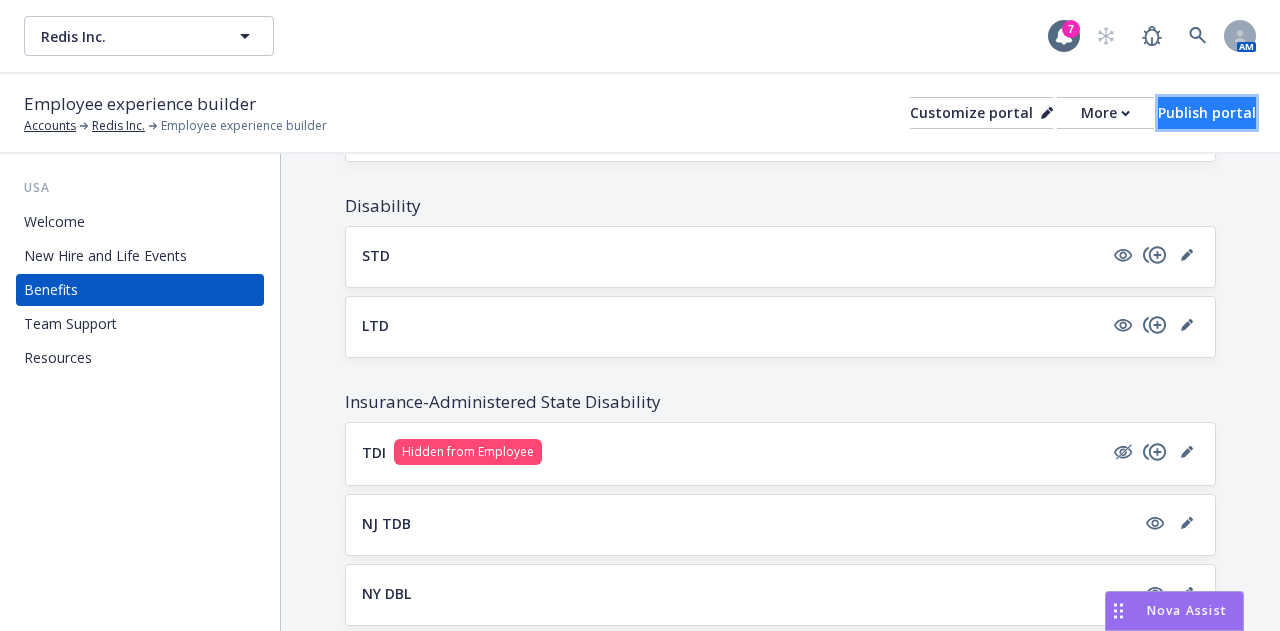click on "Publish portal" at bounding box center [1207, 113] 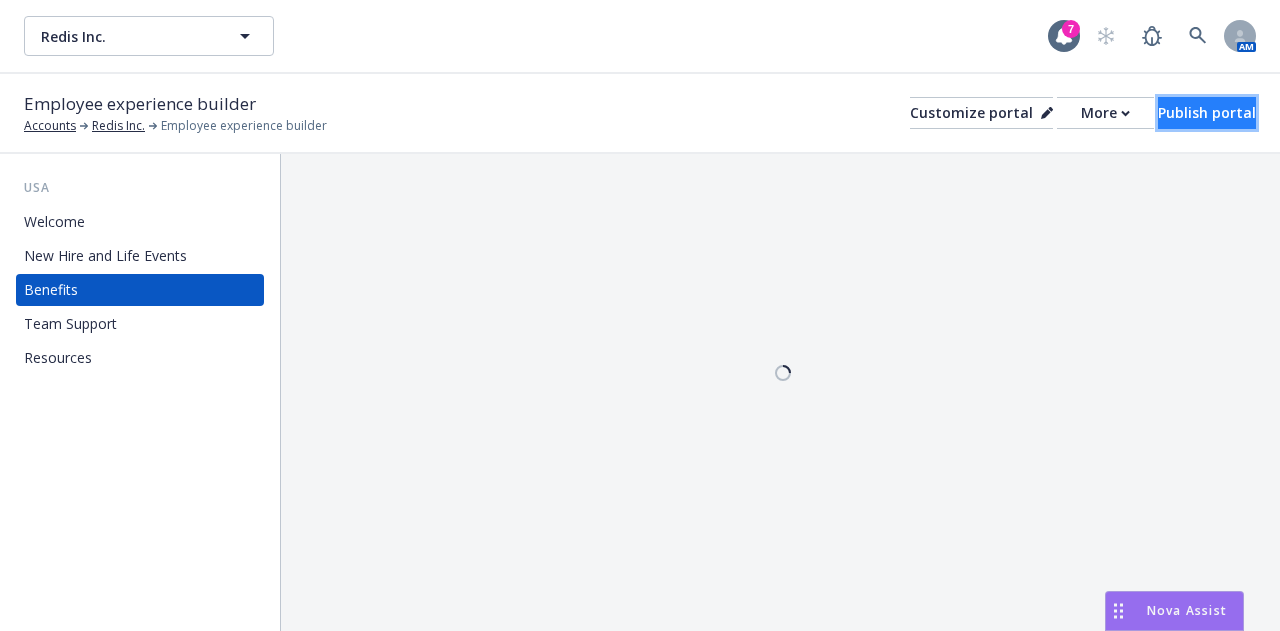 scroll, scrollTop: 0, scrollLeft: 0, axis: both 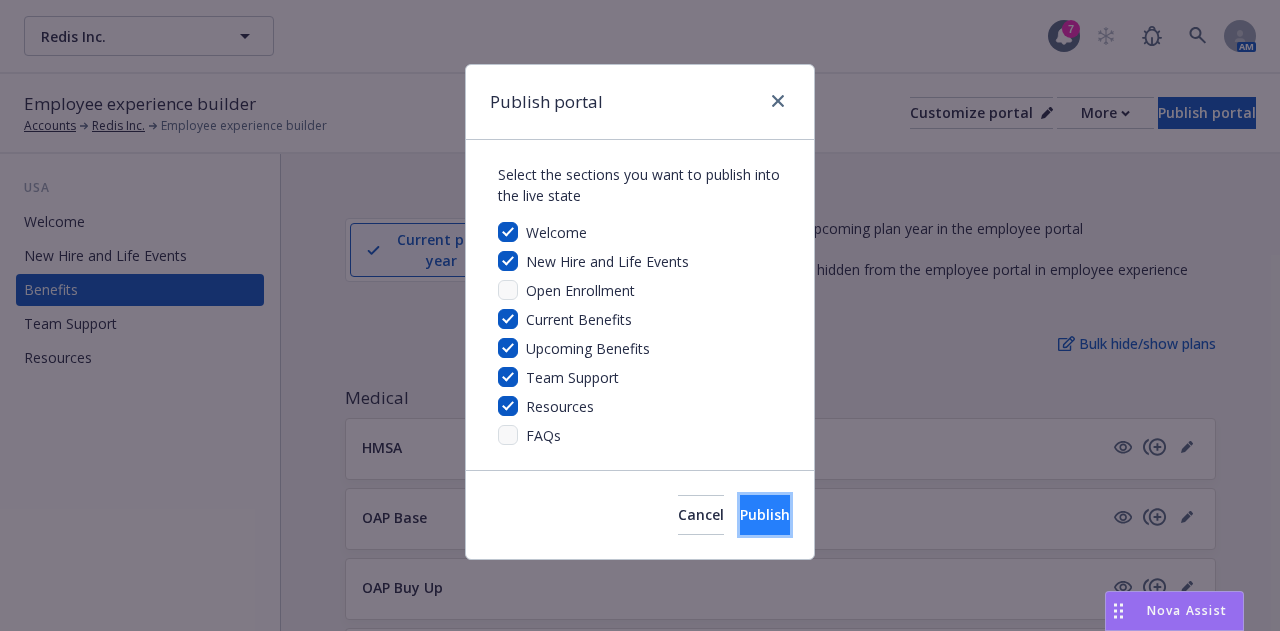 click on "Publish" at bounding box center (765, 514) 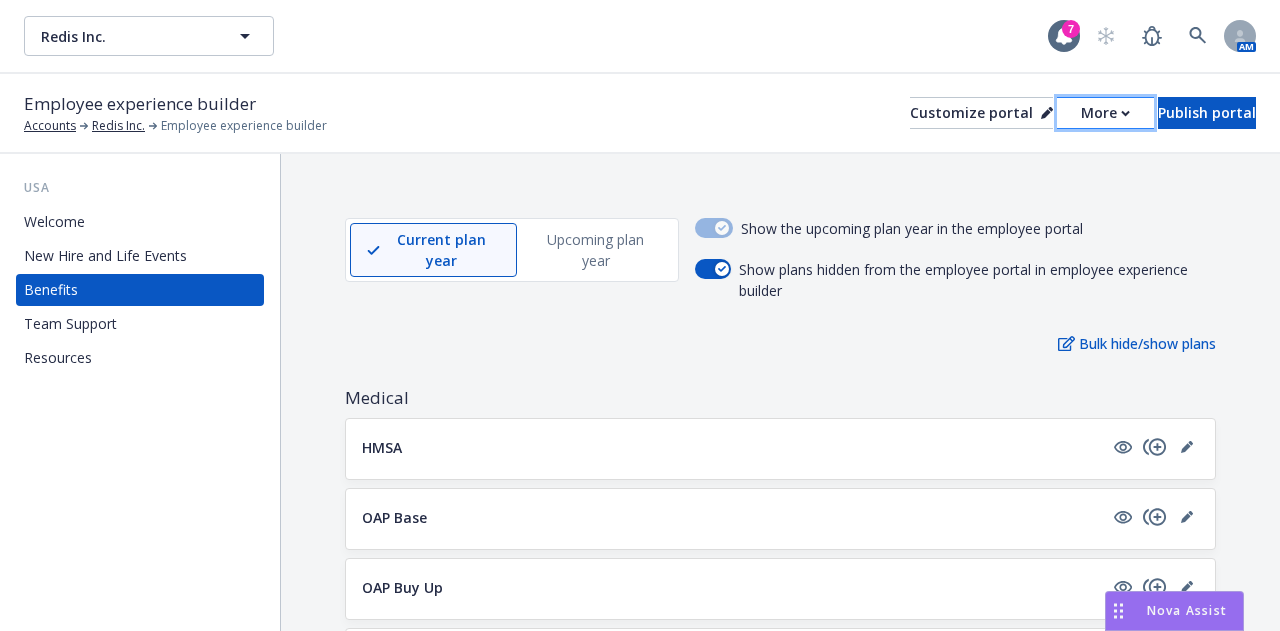 click on "More" at bounding box center (1105, 113) 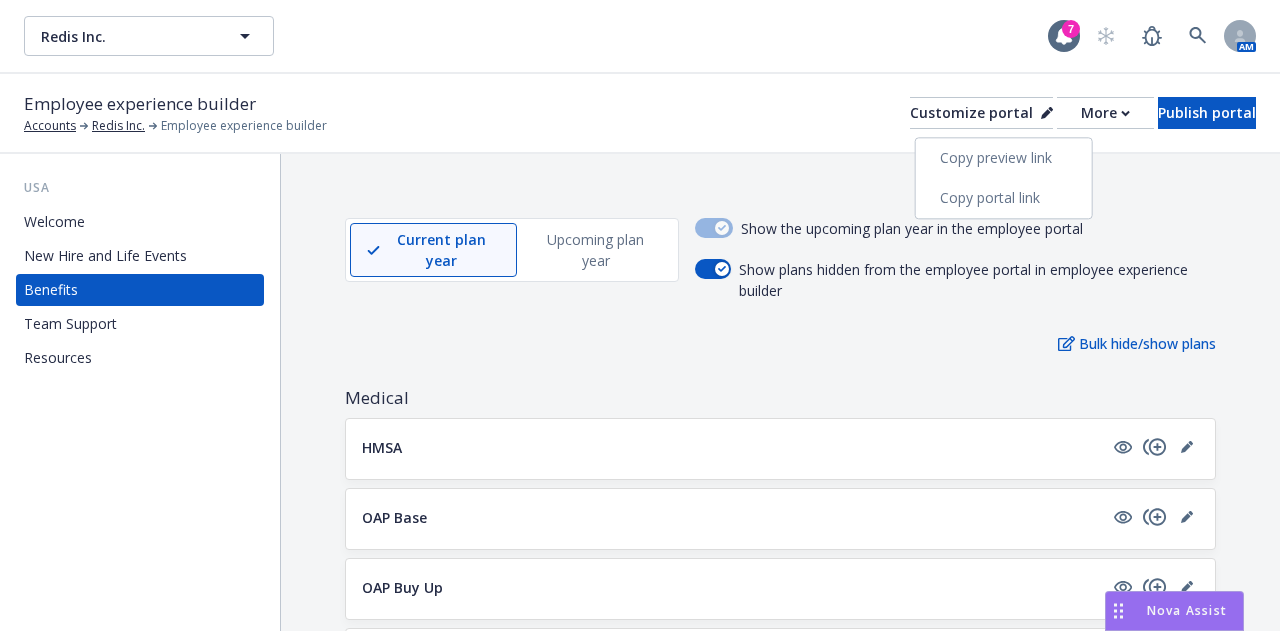 click on "Copy portal link" at bounding box center (1004, 198) 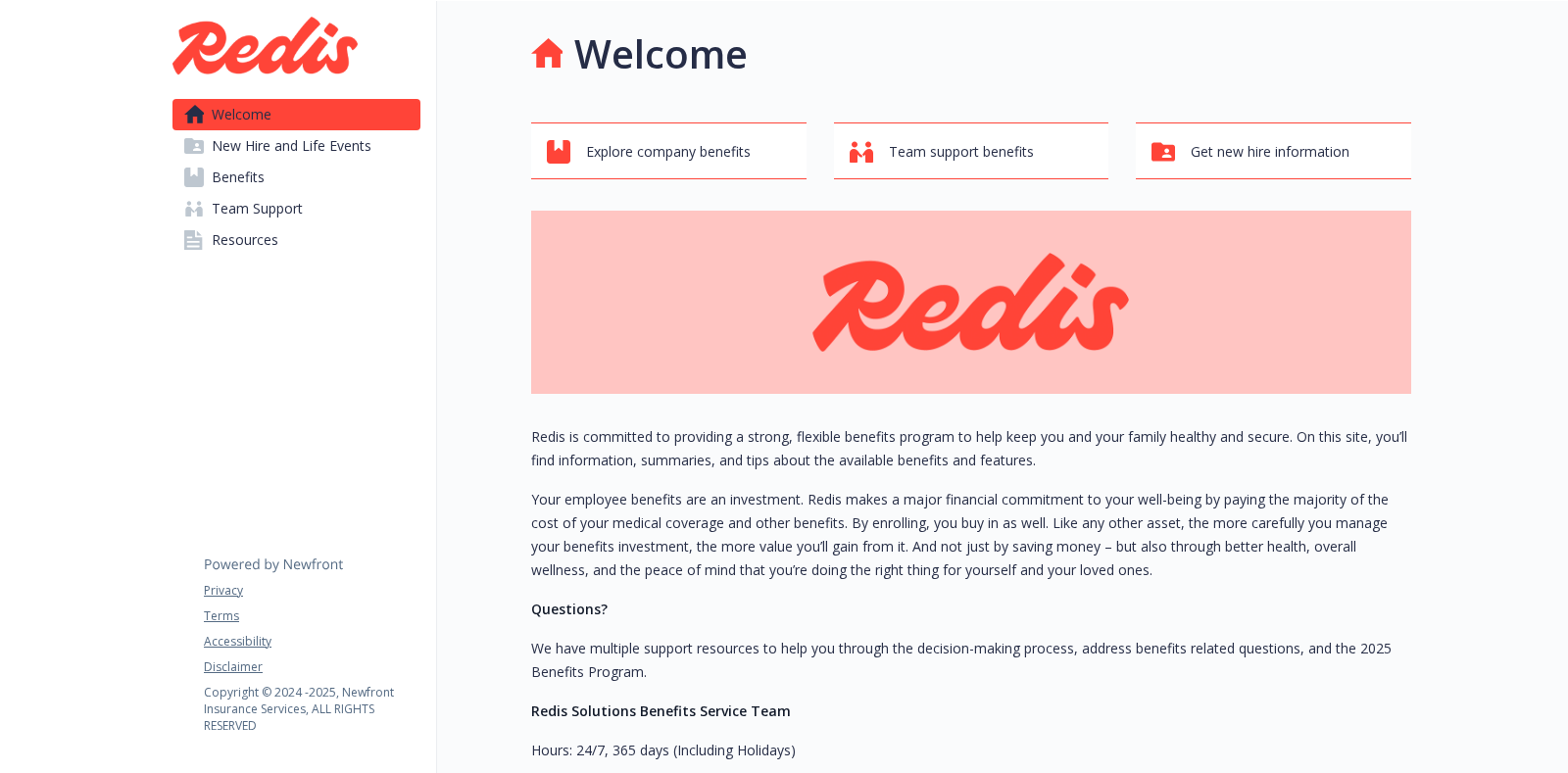 scroll, scrollTop: 0, scrollLeft: 0, axis: both 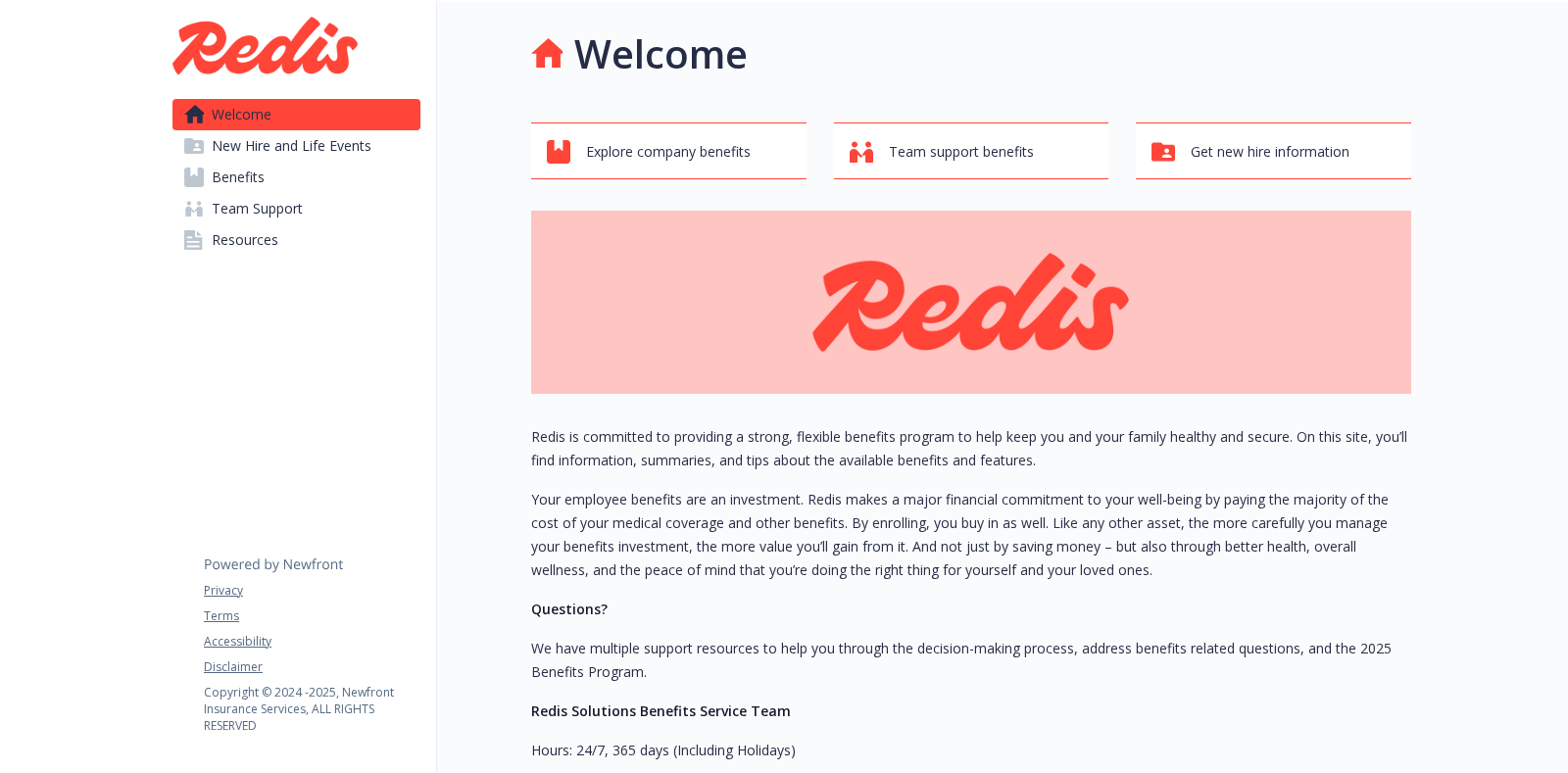 click on "Benefits" at bounding box center (238, 177) 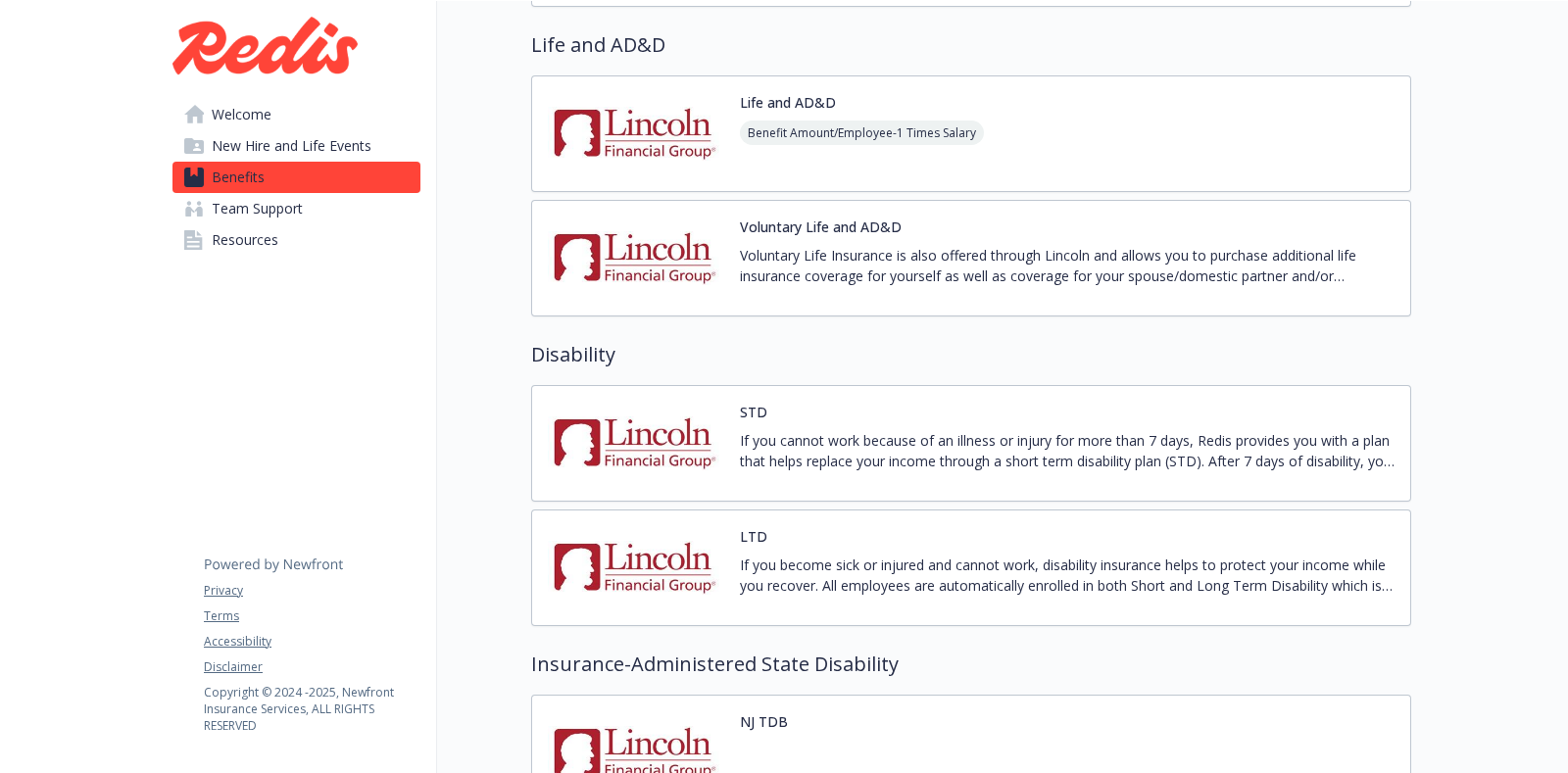 scroll, scrollTop: 1753, scrollLeft: 0, axis: vertical 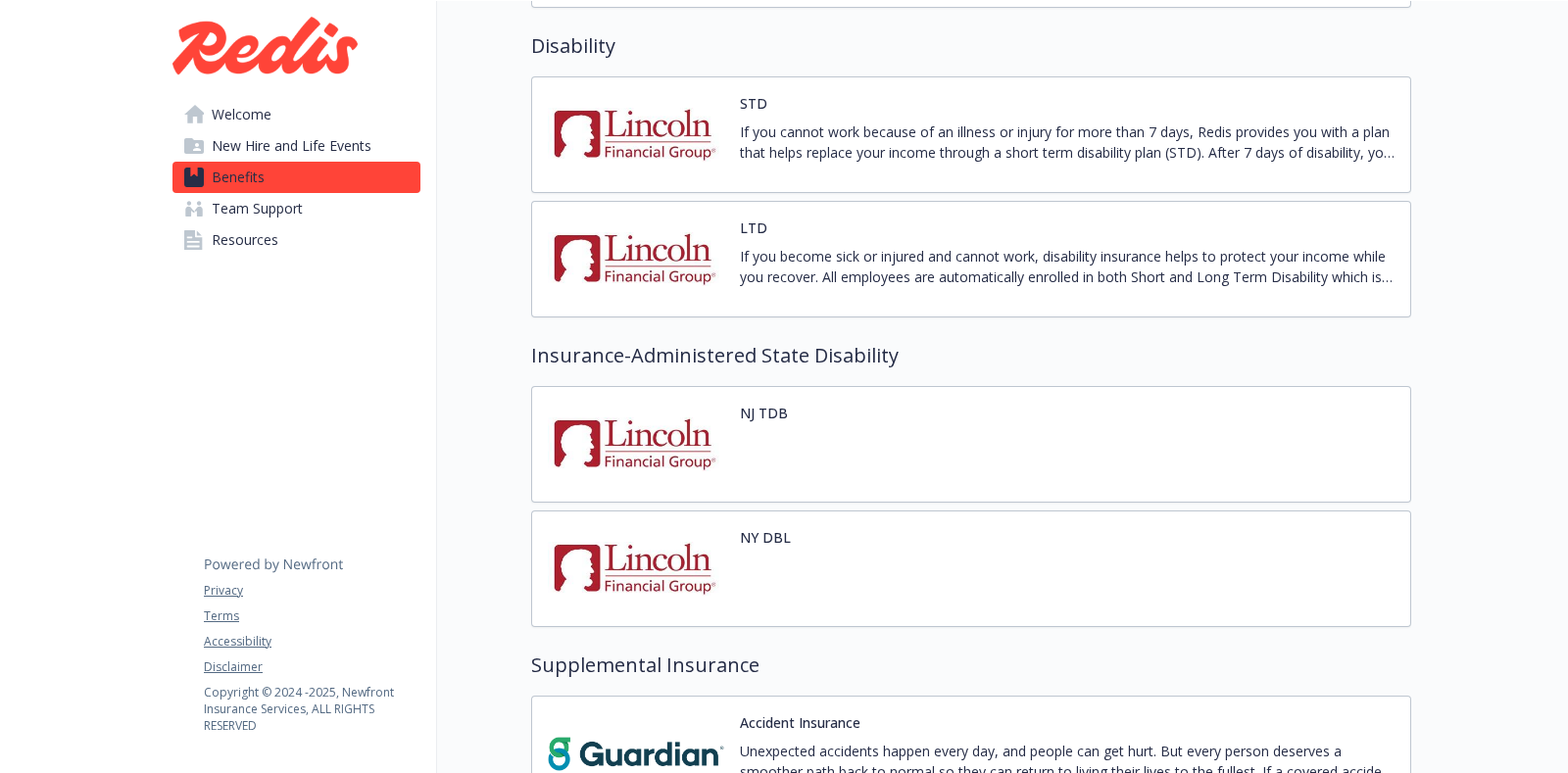 click at bounding box center [636, 134] 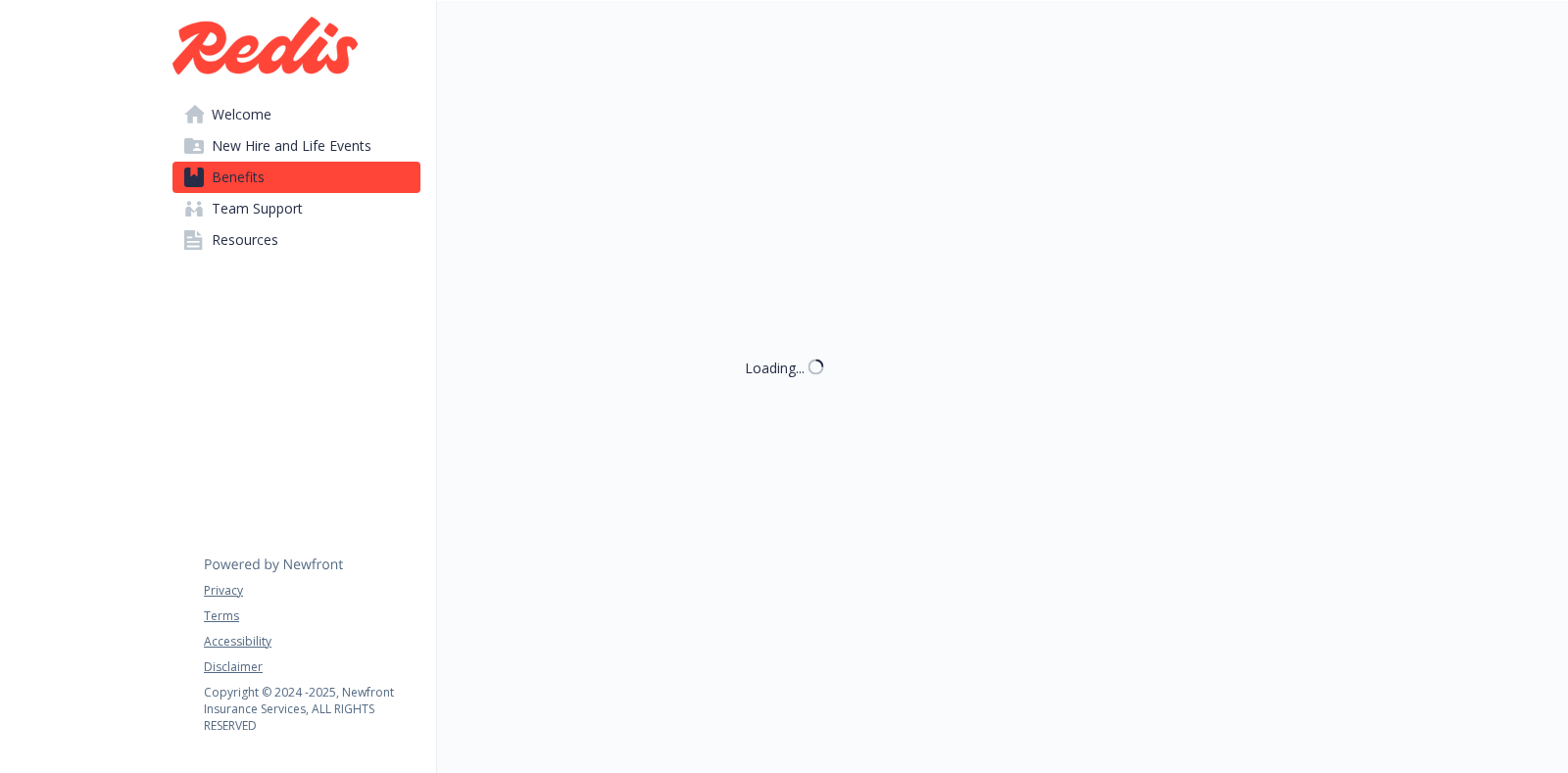 scroll, scrollTop: 1753, scrollLeft: 0, axis: vertical 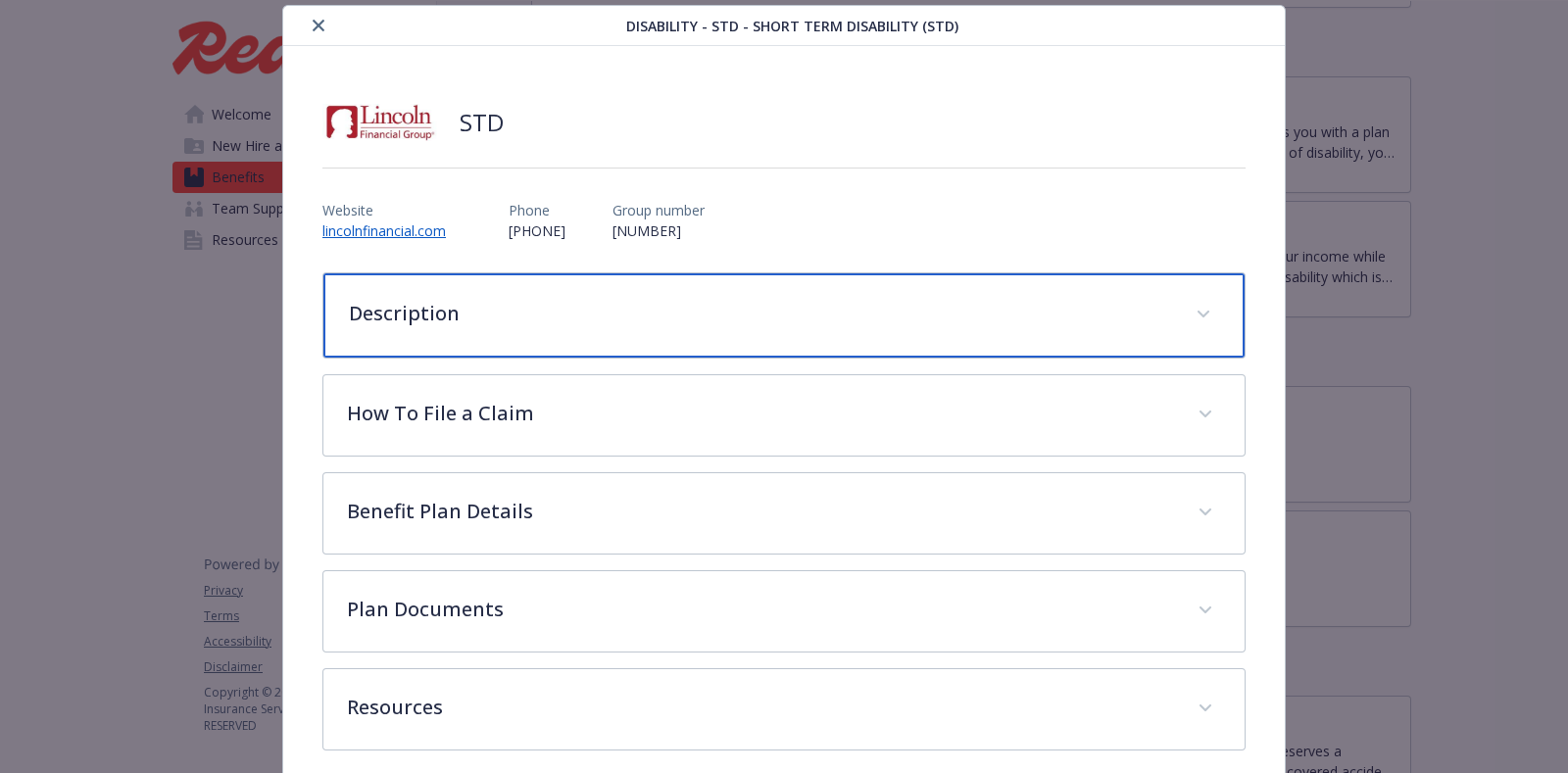 click on "Description" at bounding box center (760, 314) 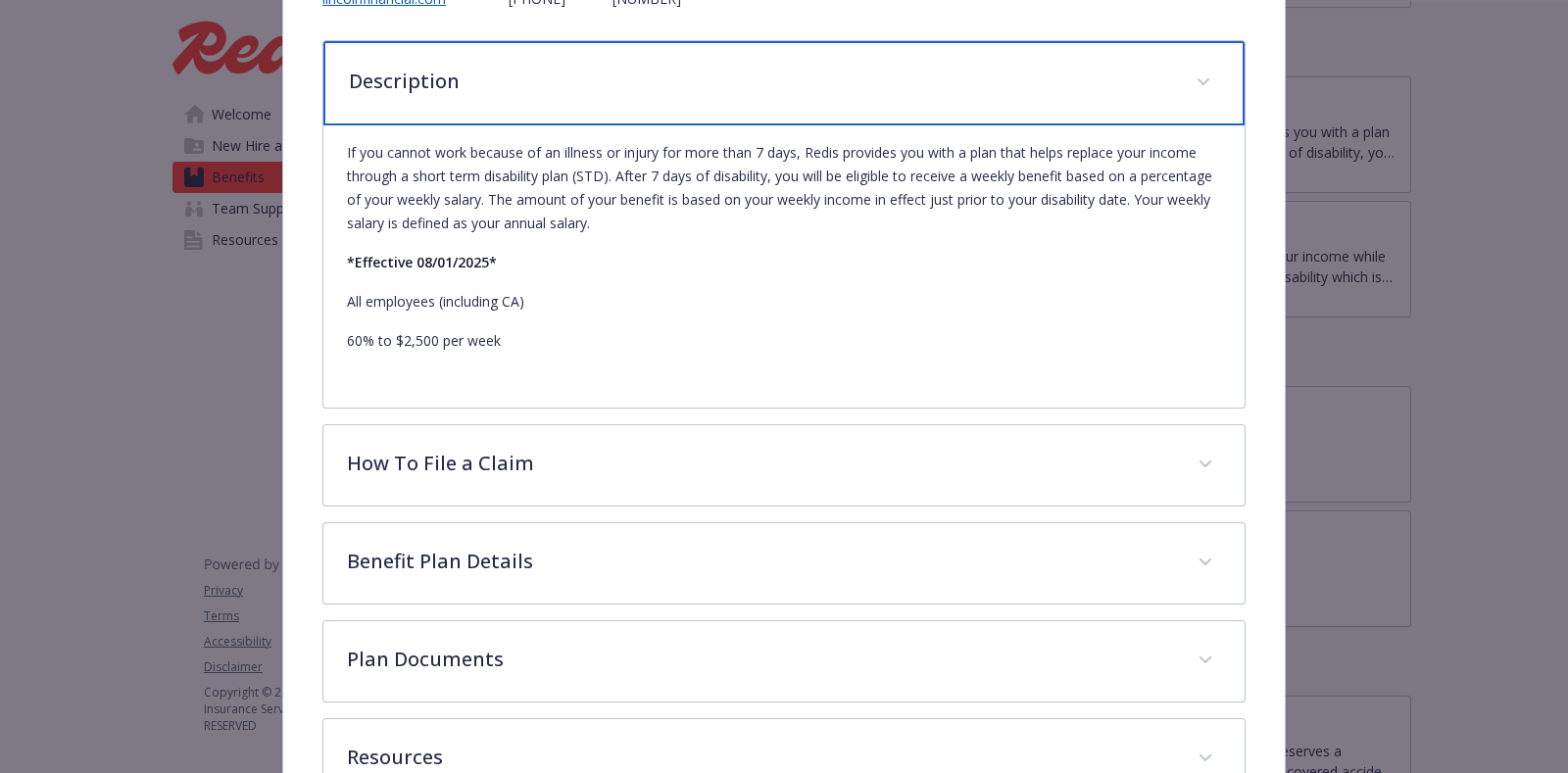 scroll, scrollTop: 424, scrollLeft: 0, axis: vertical 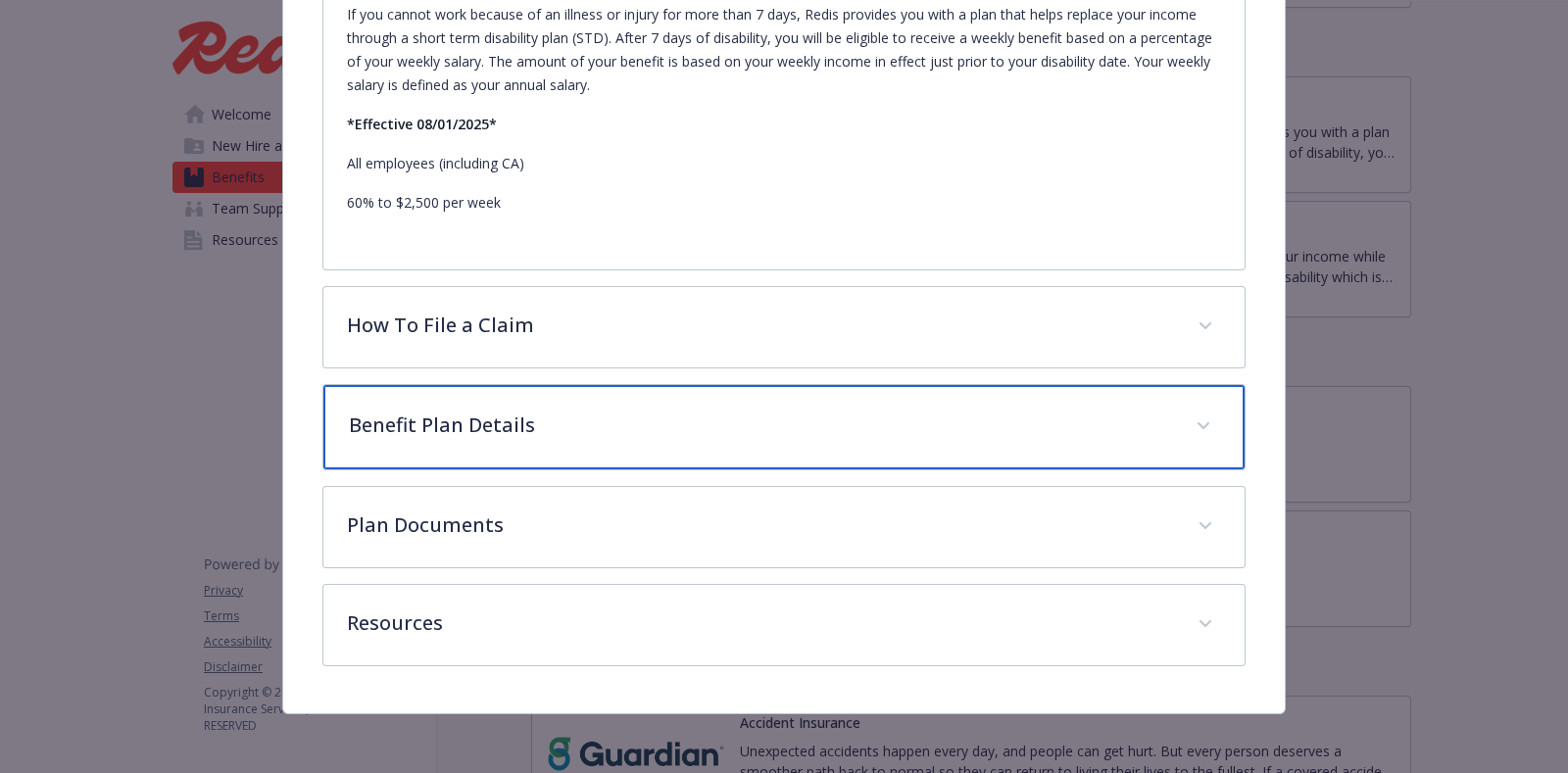 click on "Benefit Plan Details" at bounding box center (760, 425) 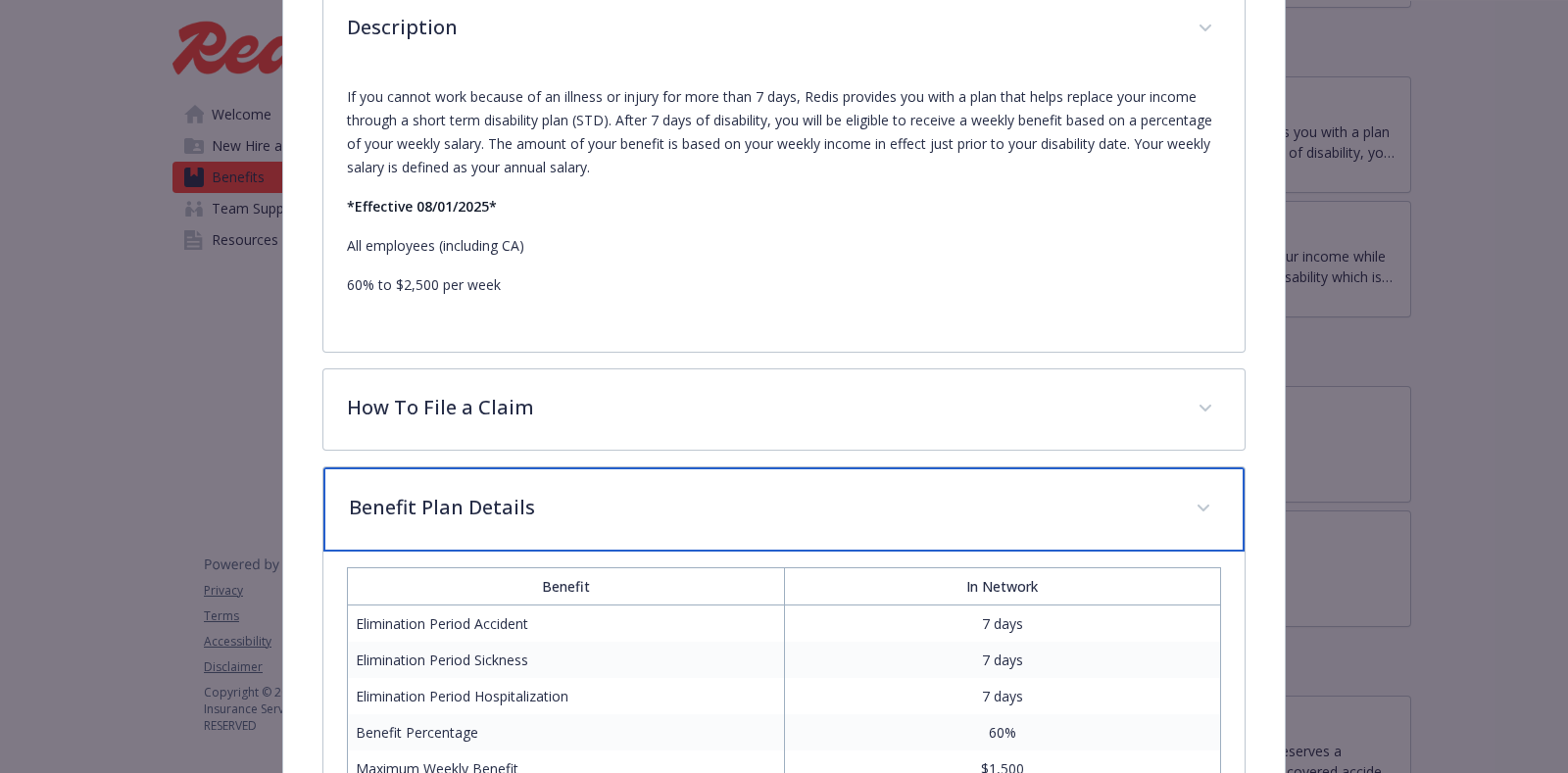 scroll, scrollTop: 0, scrollLeft: 0, axis: both 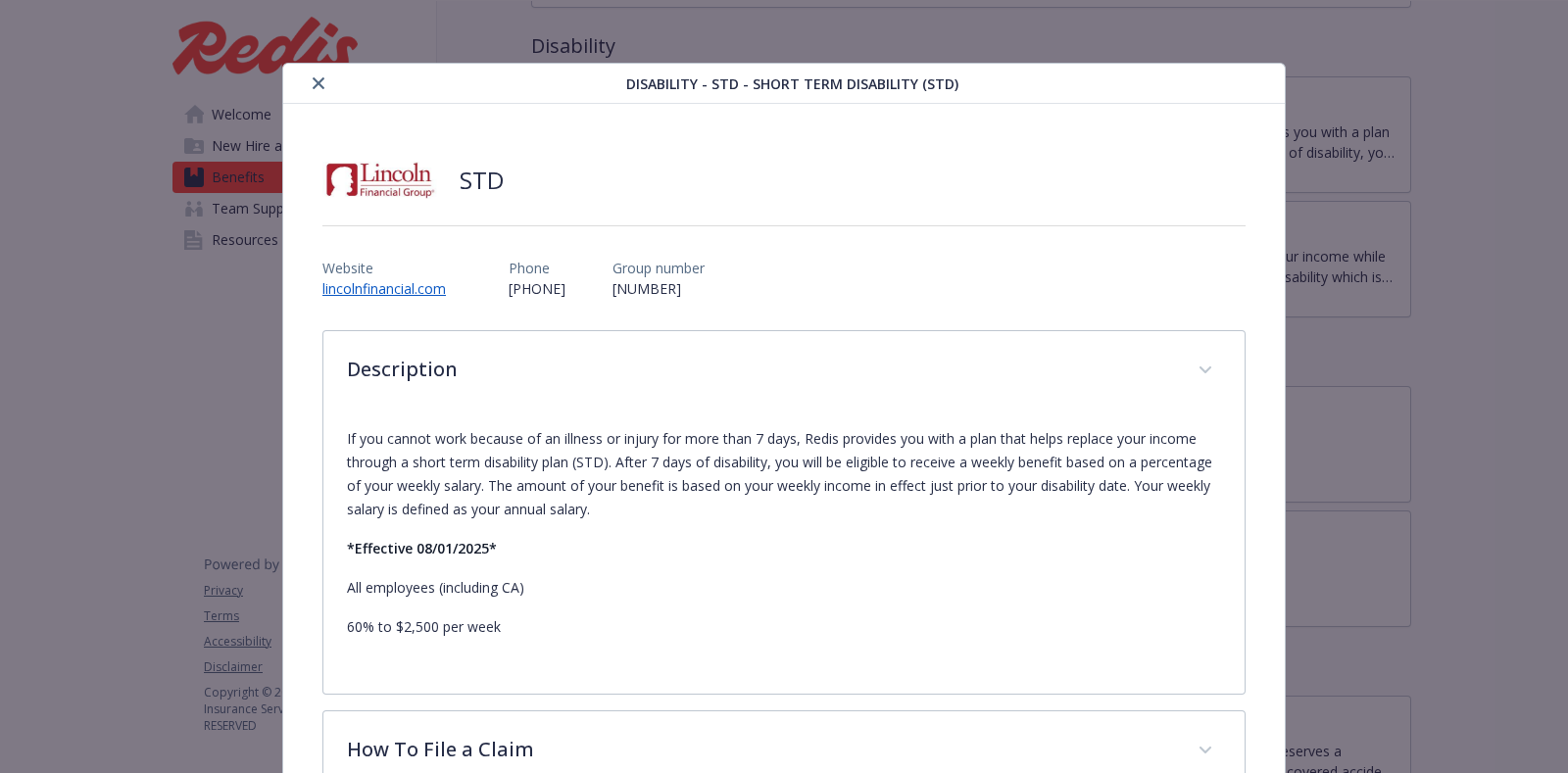 click at bounding box center [318, 83] 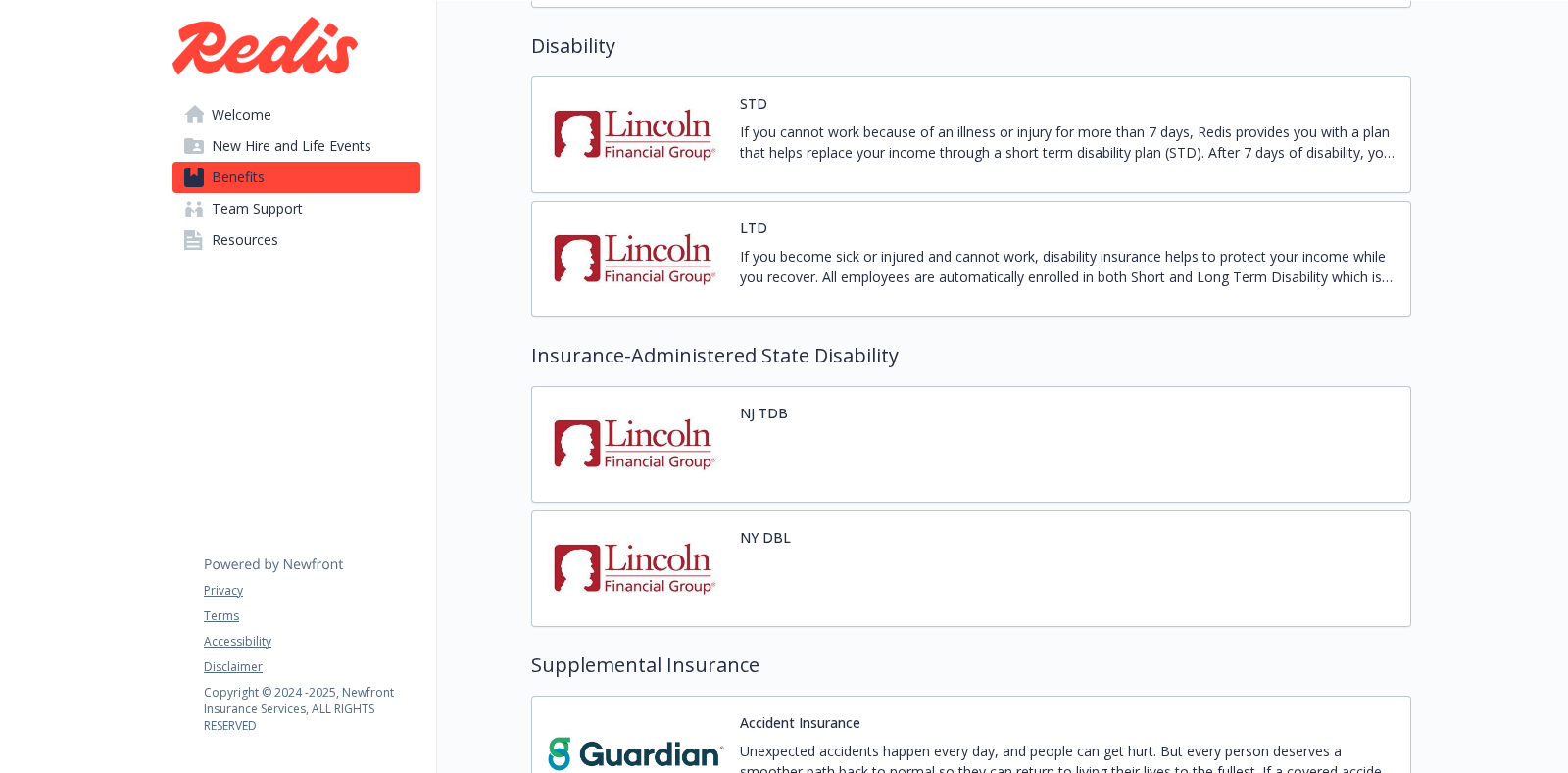 click at bounding box center (636, 134) 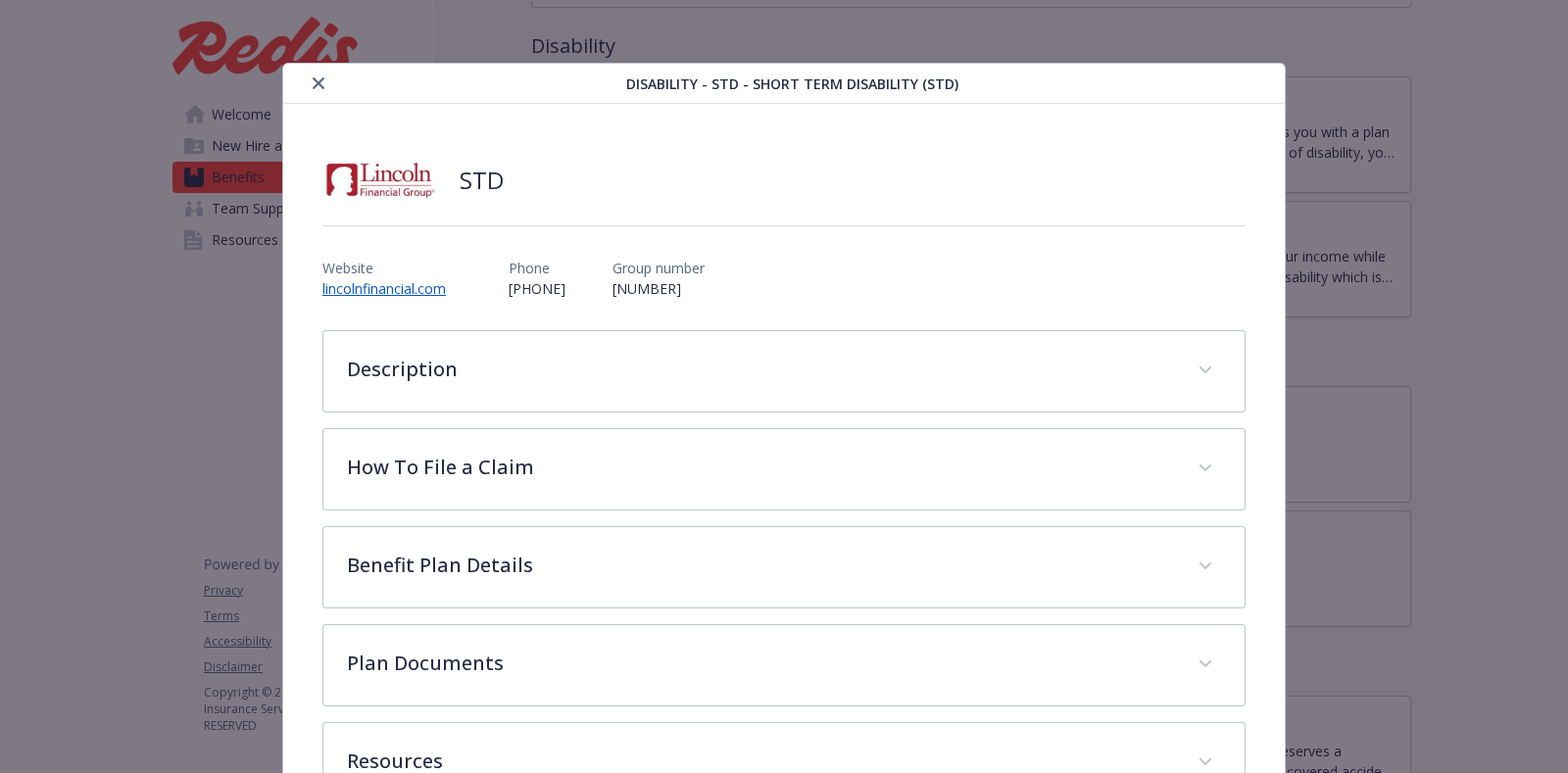 scroll, scrollTop: 58, scrollLeft: 0, axis: vertical 